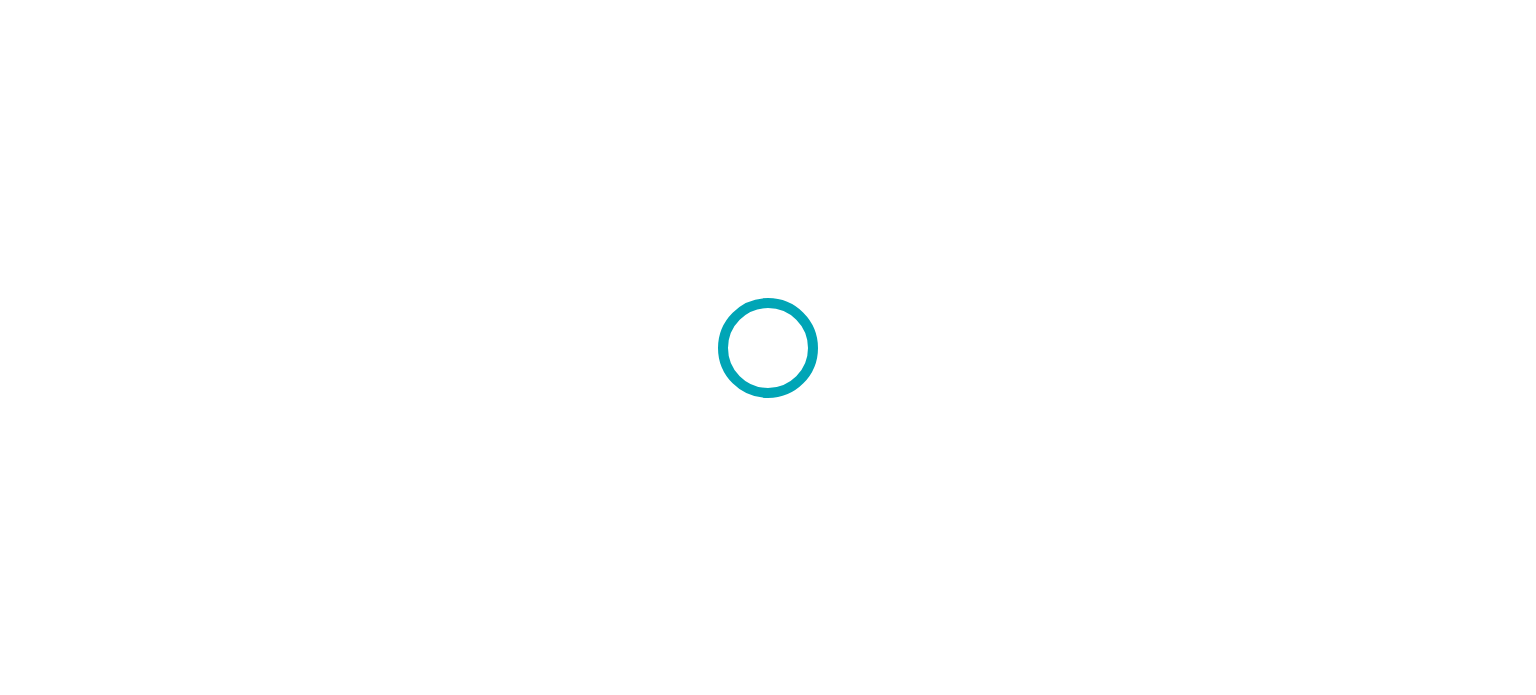 scroll, scrollTop: 0, scrollLeft: 0, axis: both 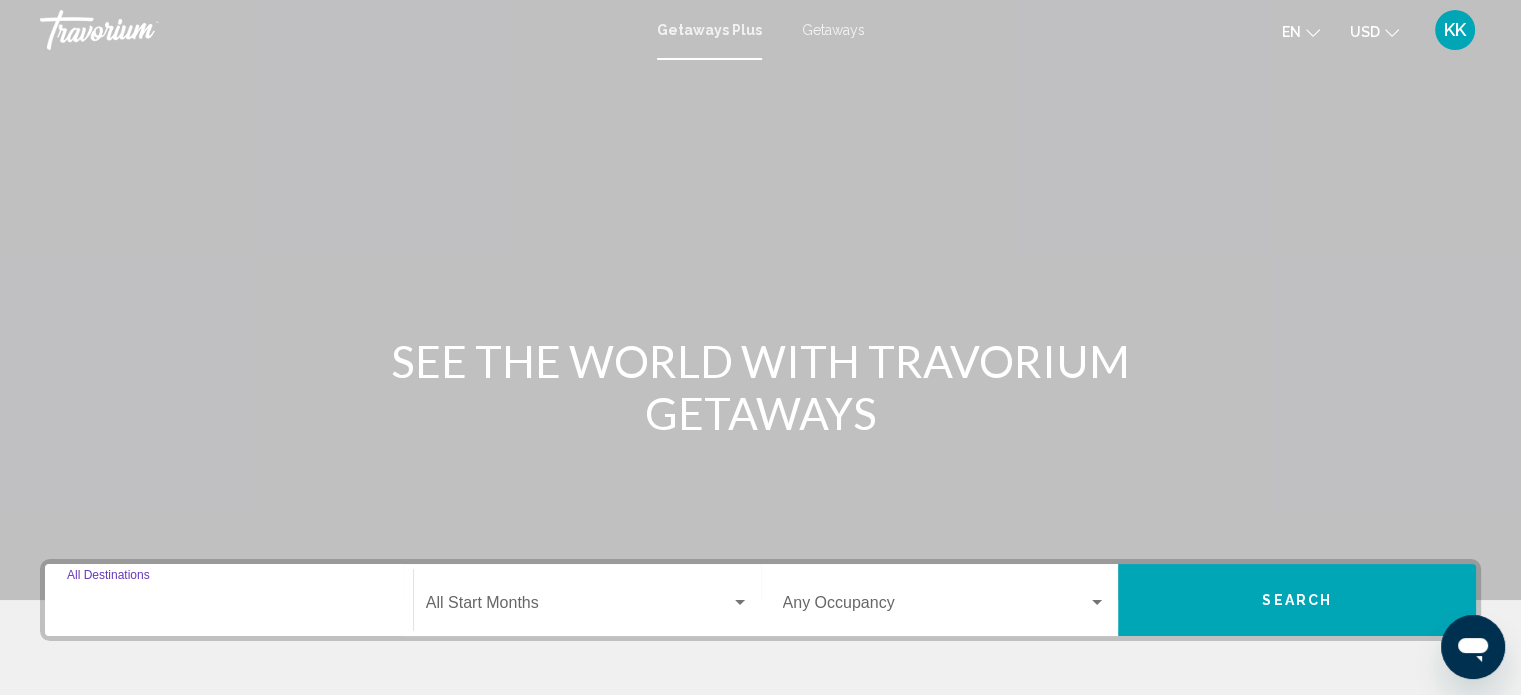 click on "Destination All Destinations" at bounding box center [229, 607] 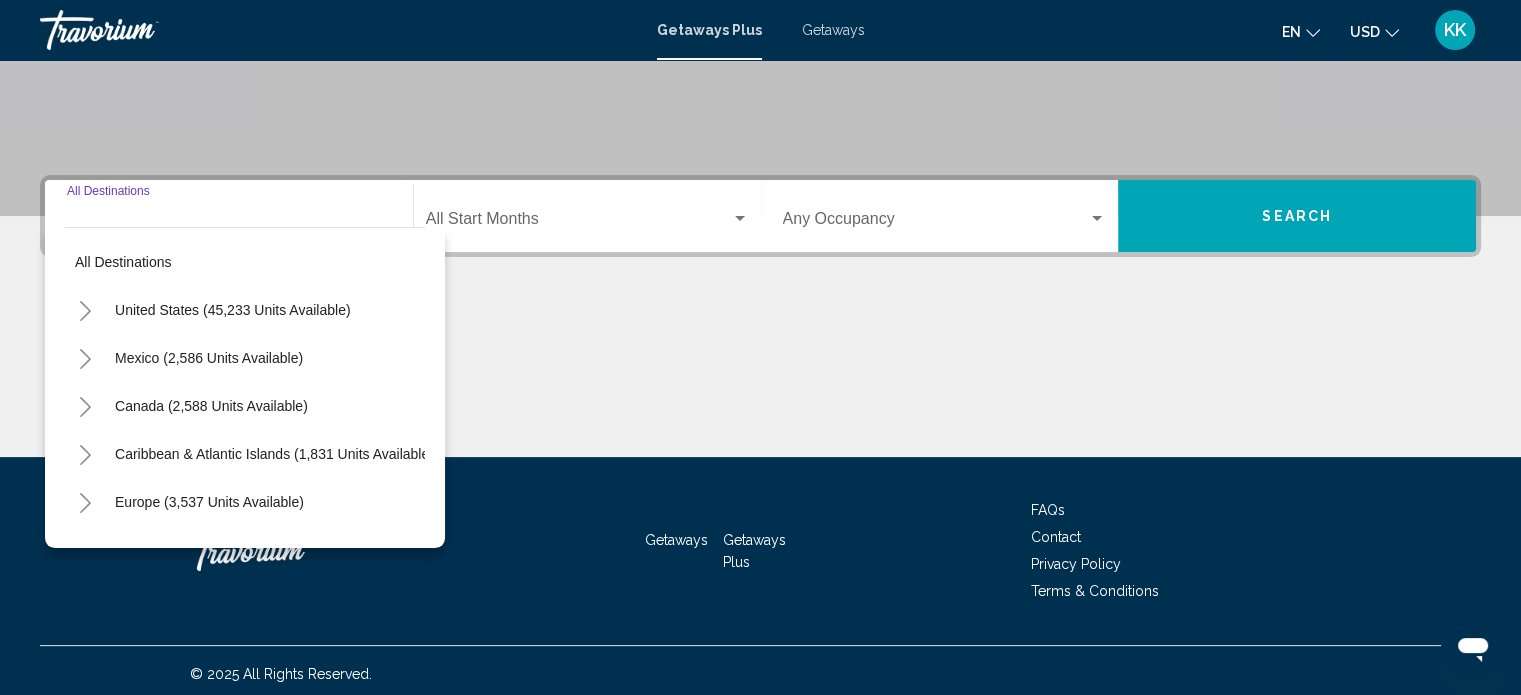 scroll, scrollTop: 390, scrollLeft: 0, axis: vertical 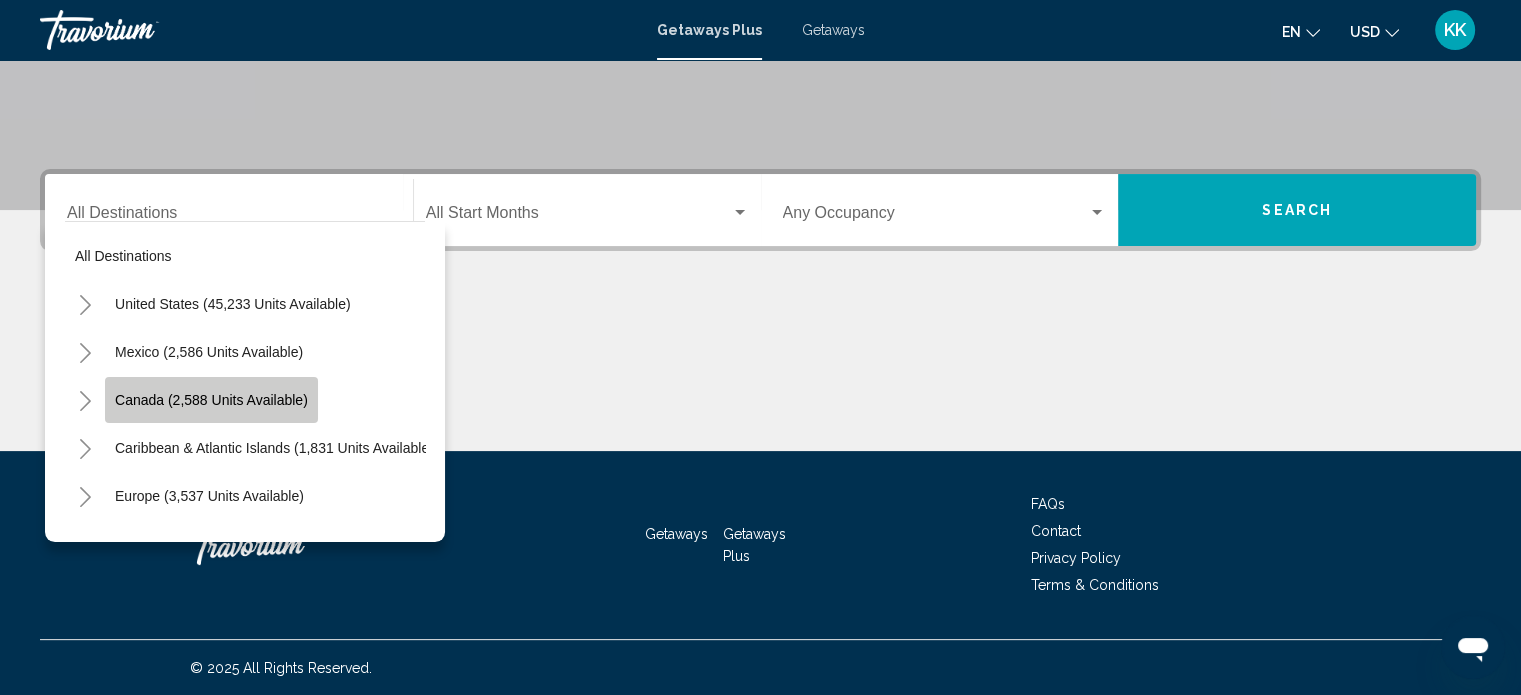 click on "Canada (2,588 units available)" 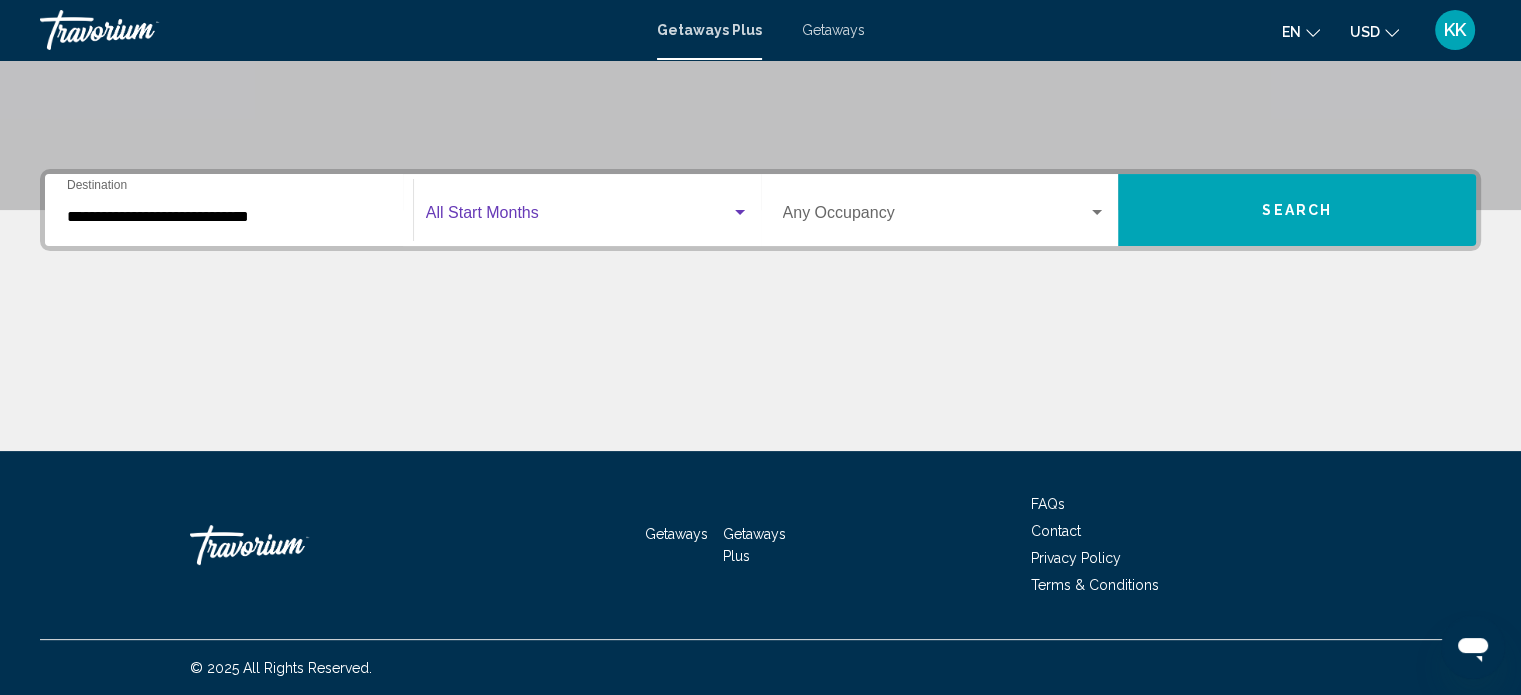 click at bounding box center [740, 212] 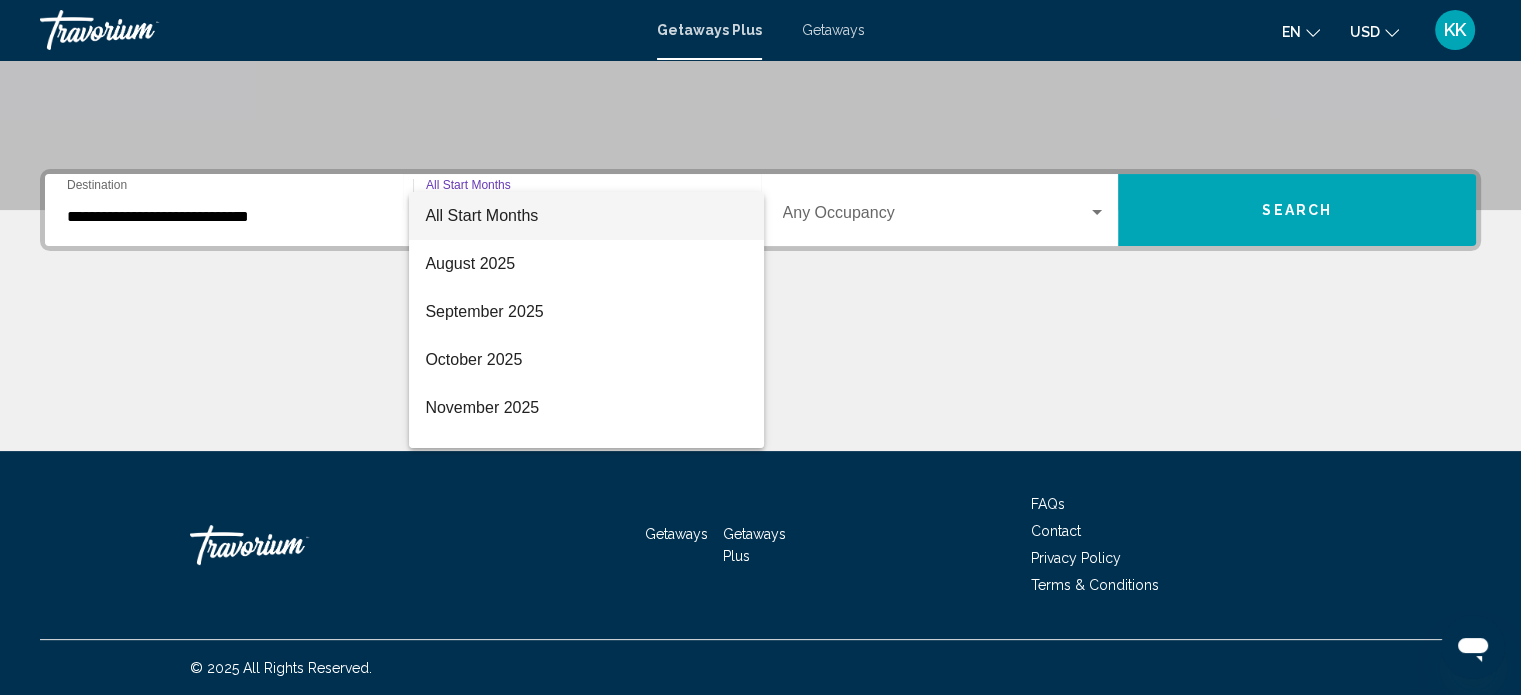 scroll, scrollTop: 40, scrollLeft: 0, axis: vertical 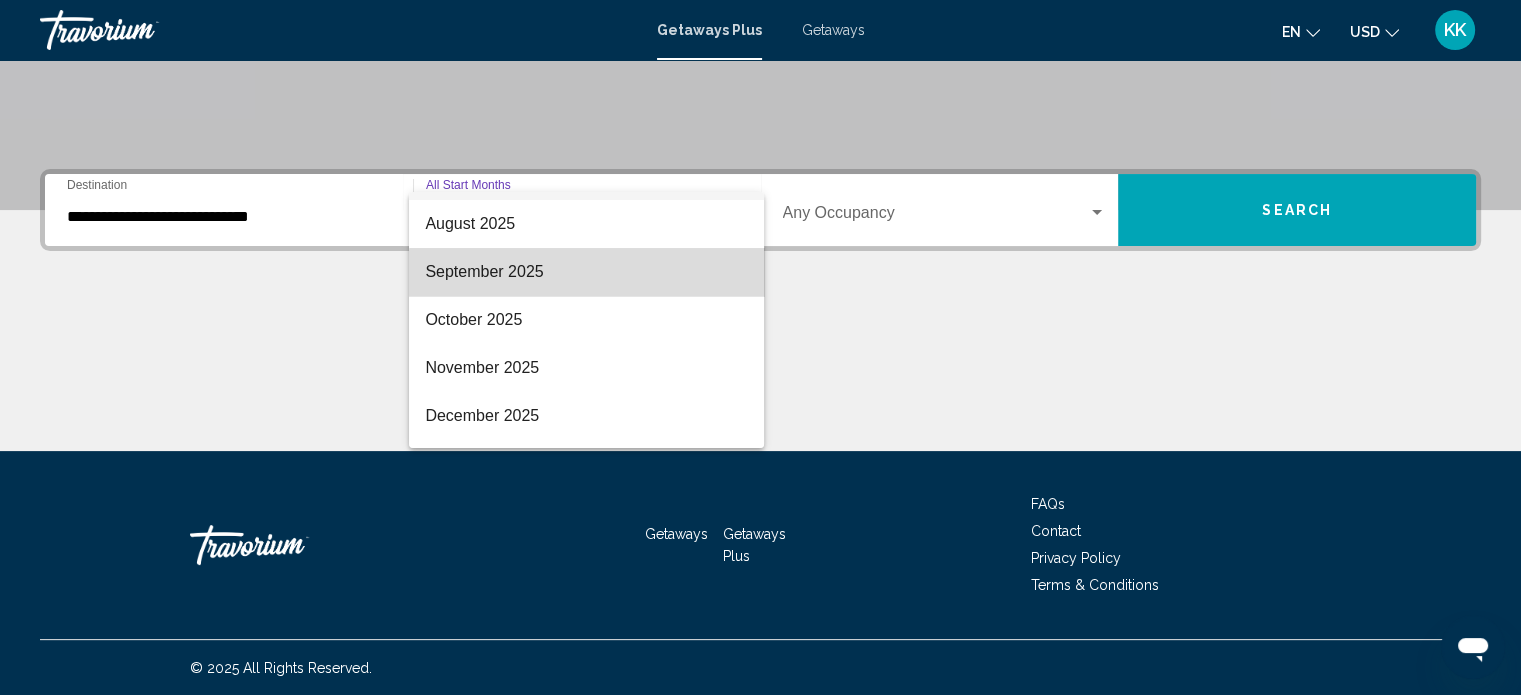 click on "September 2025" at bounding box center [586, 272] 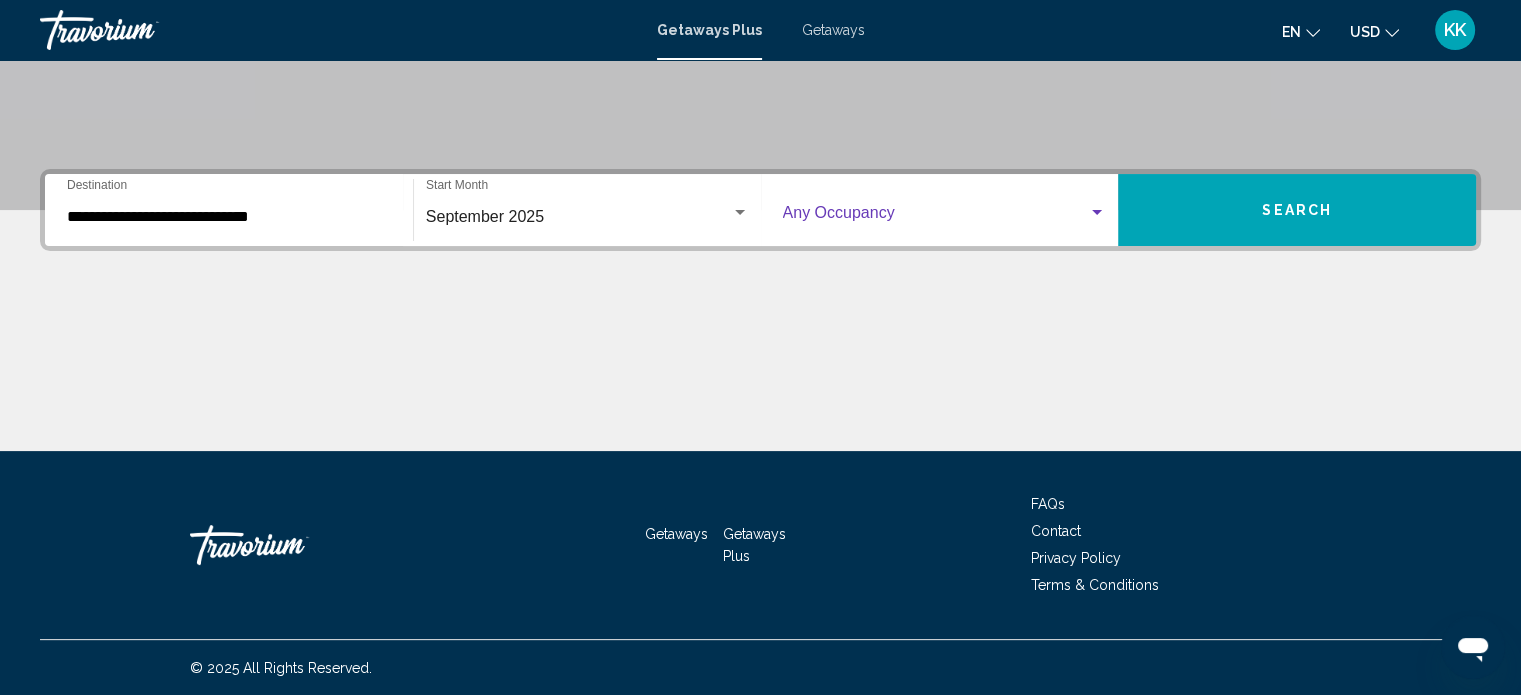 click at bounding box center (945, 217) 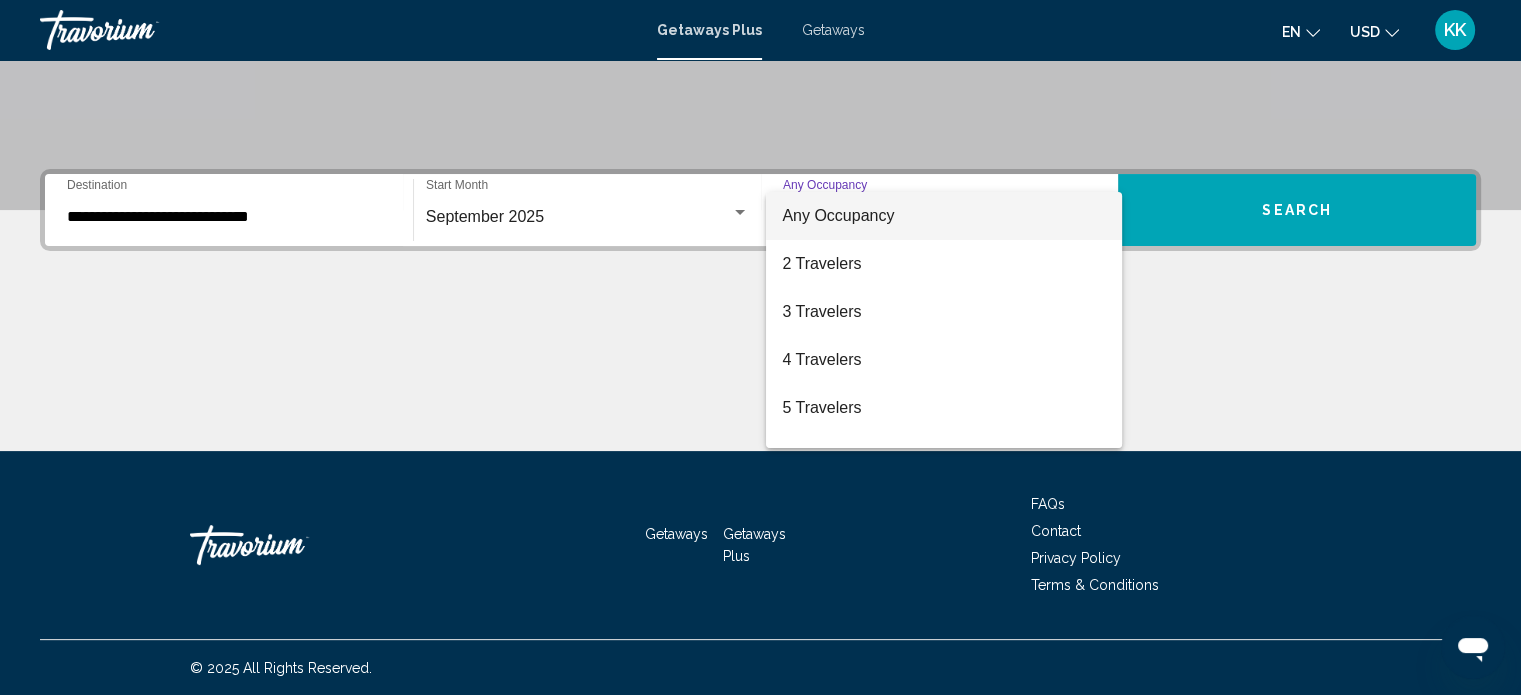 click at bounding box center (760, 347) 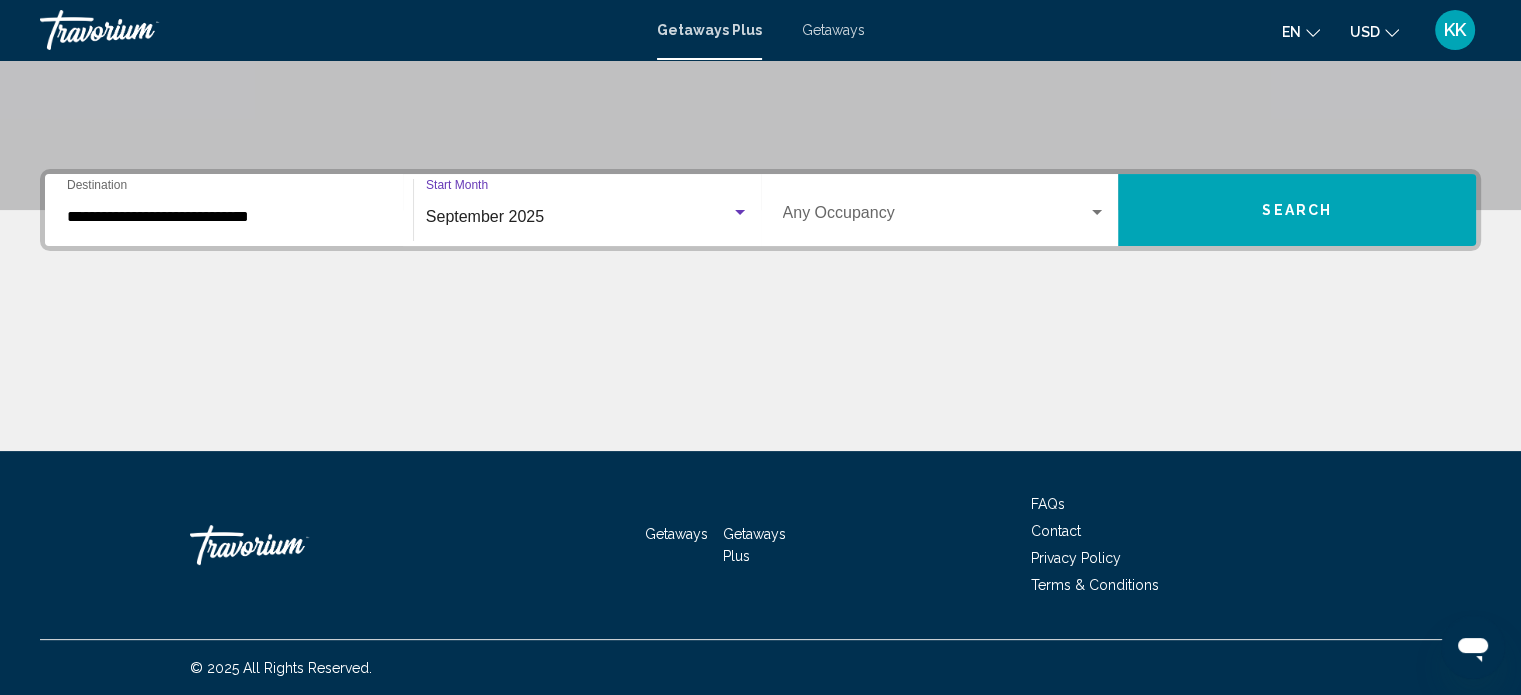 click at bounding box center (740, 212) 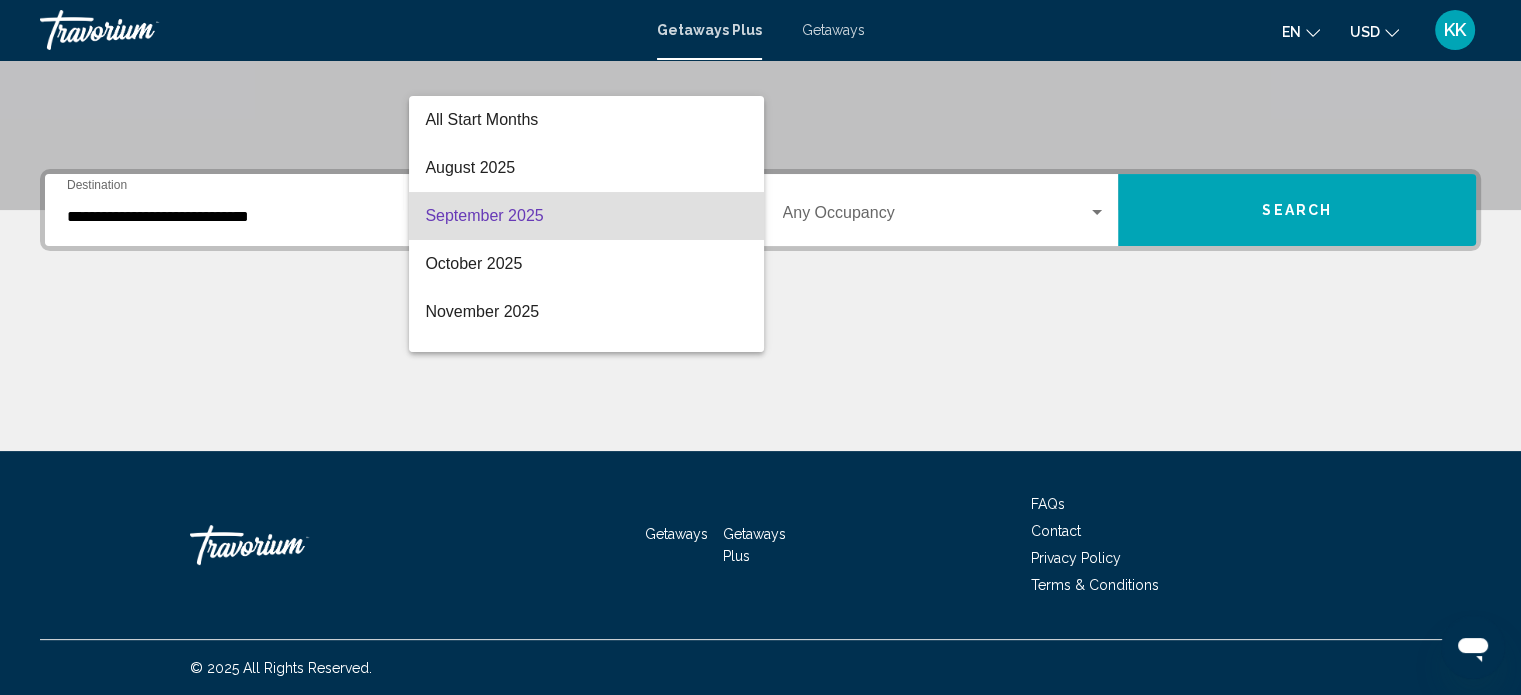 scroll, scrollTop: 40, scrollLeft: 0, axis: vertical 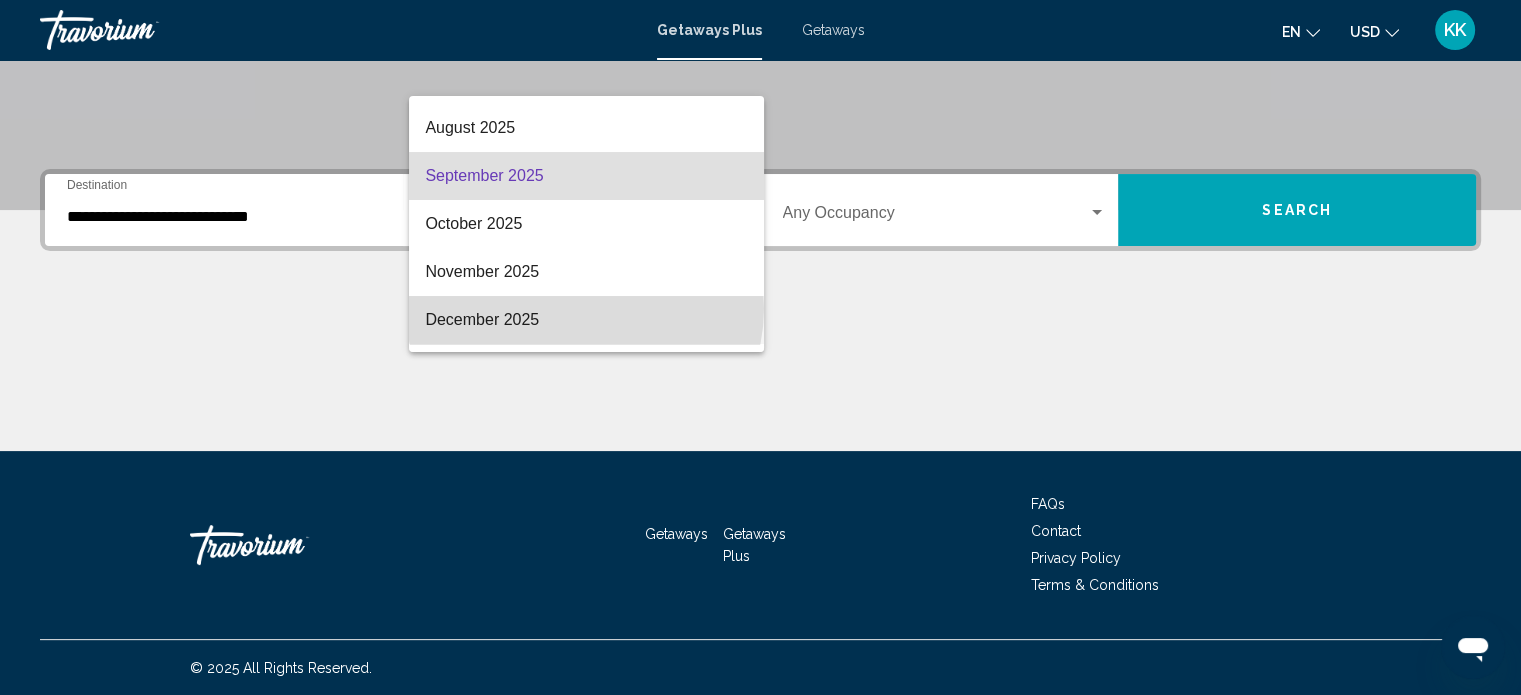 click on "December 2025" at bounding box center [586, 320] 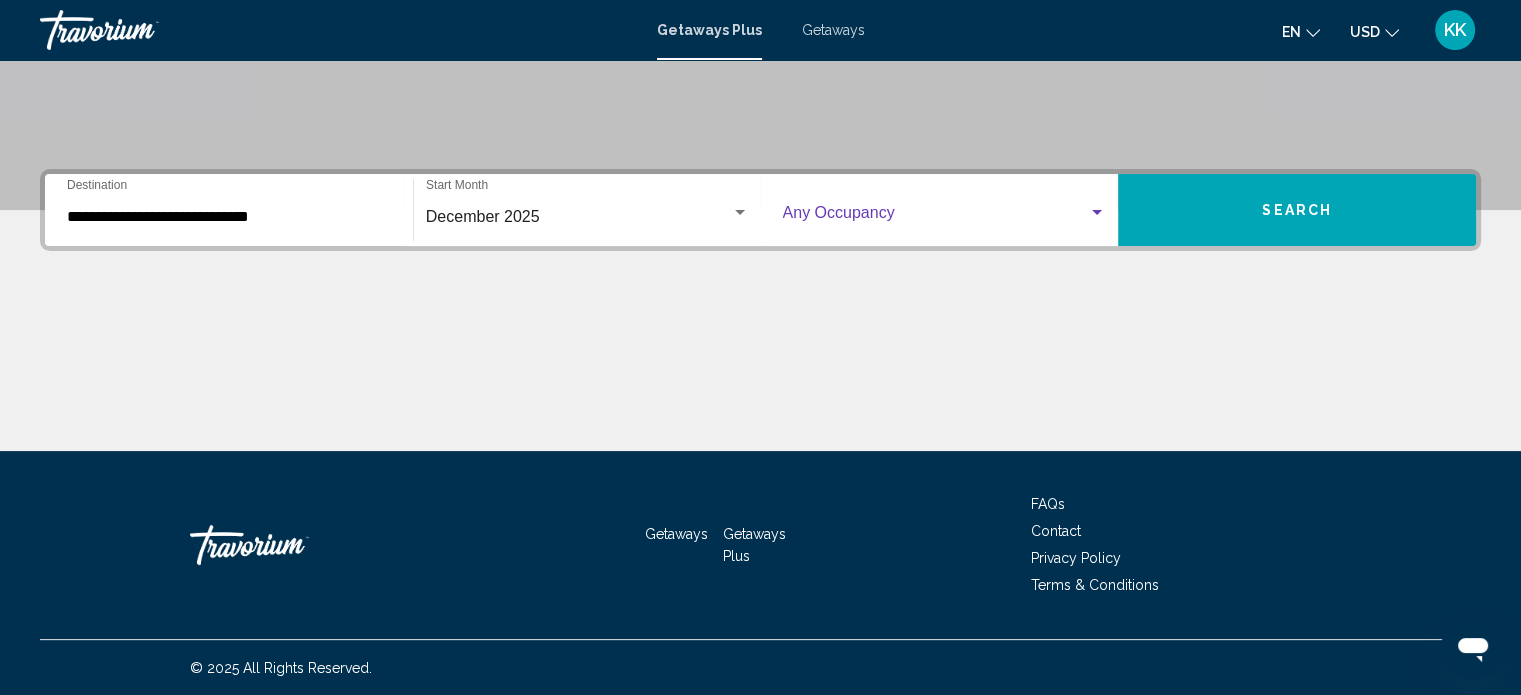 click at bounding box center [945, 217] 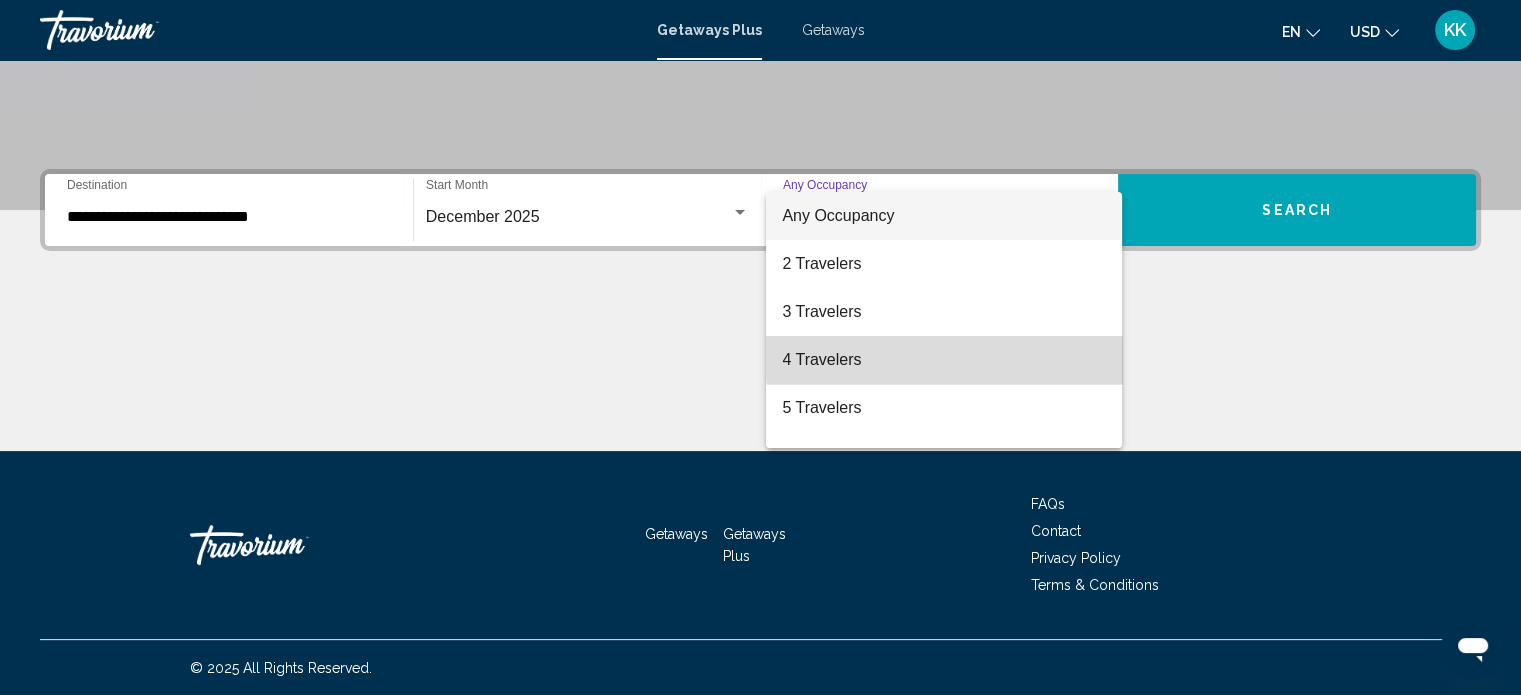 click on "4 Travelers" at bounding box center (944, 360) 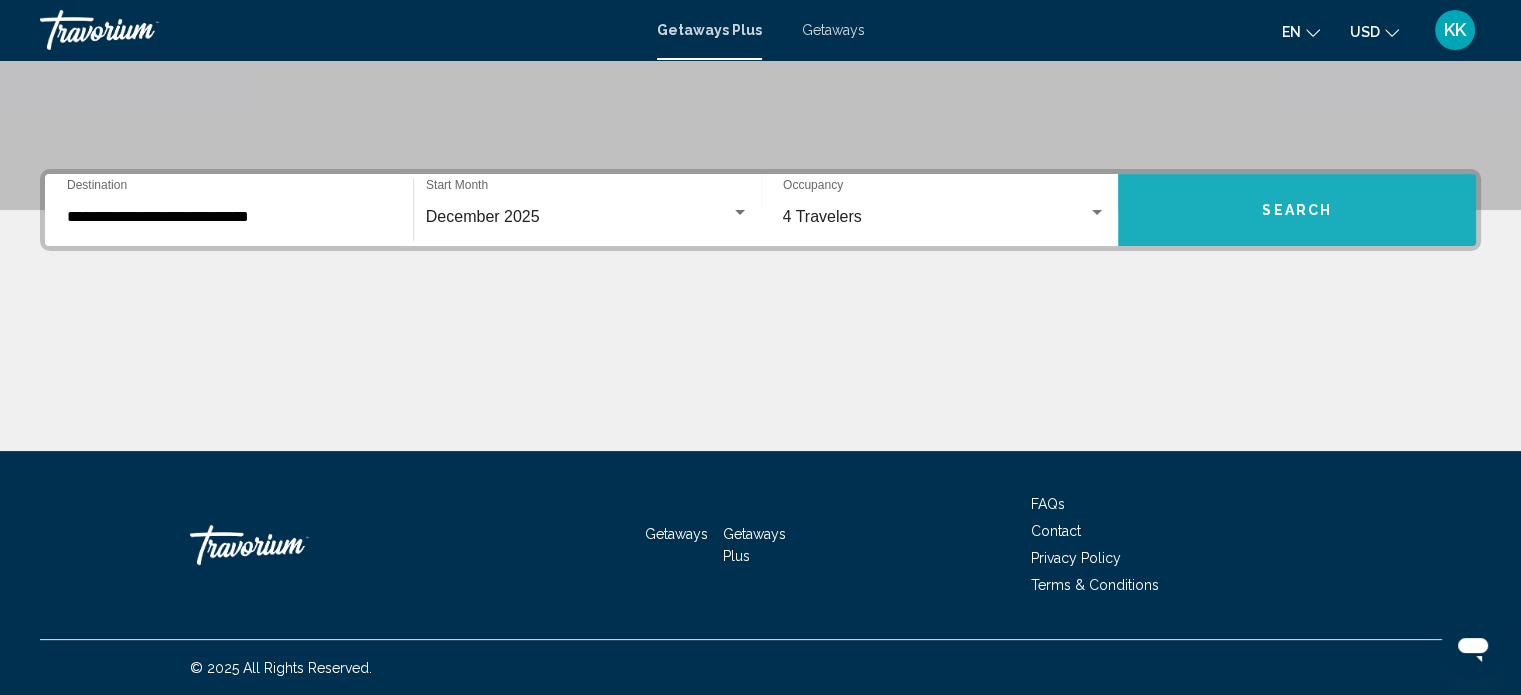 click on "Search" at bounding box center (1297, 210) 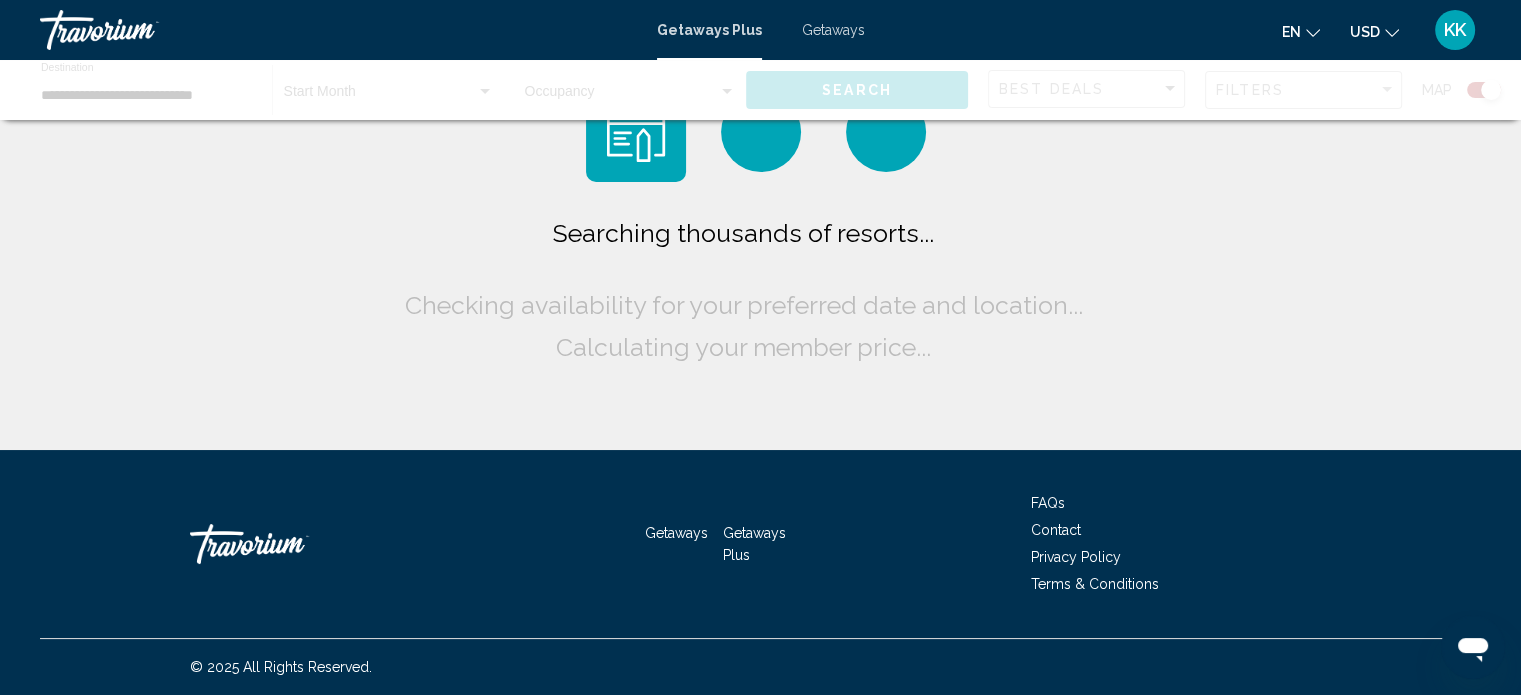scroll, scrollTop: 0, scrollLeft: 0, axis: both 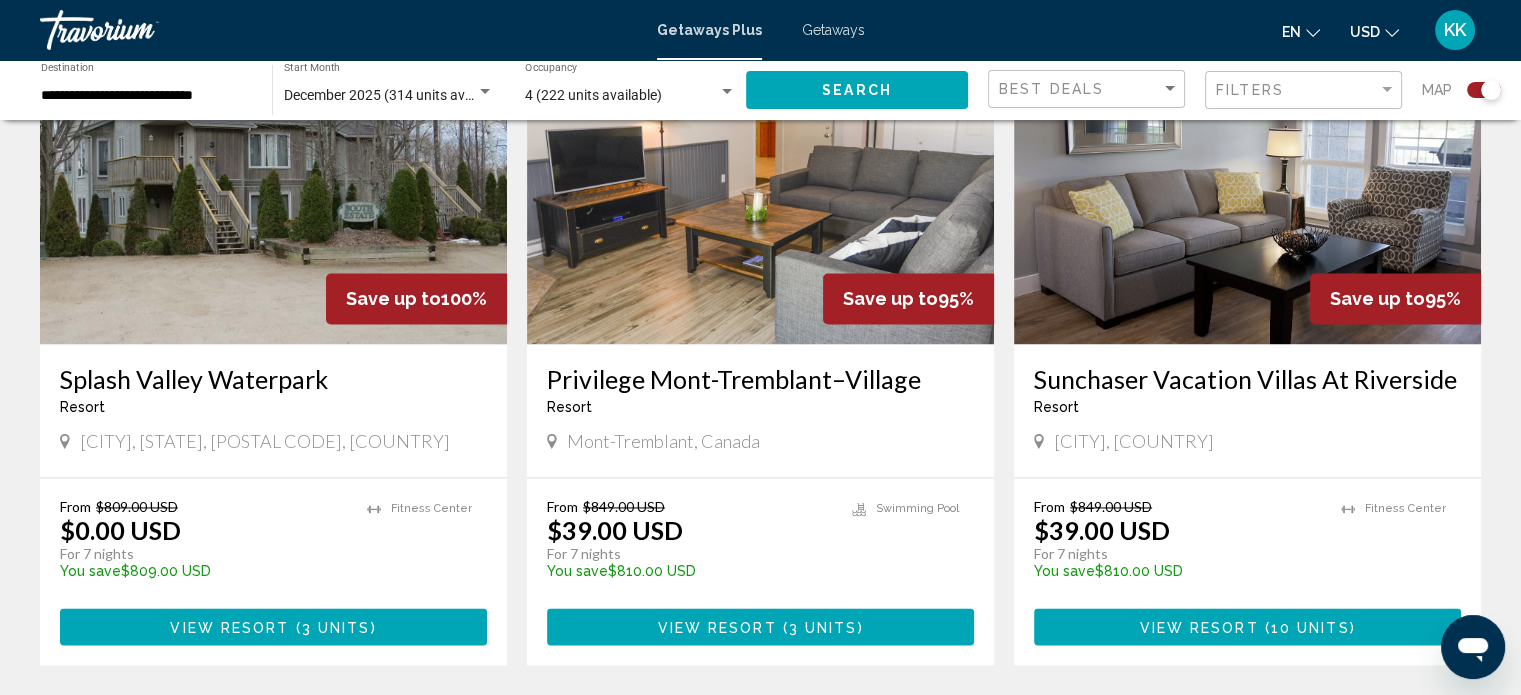 click 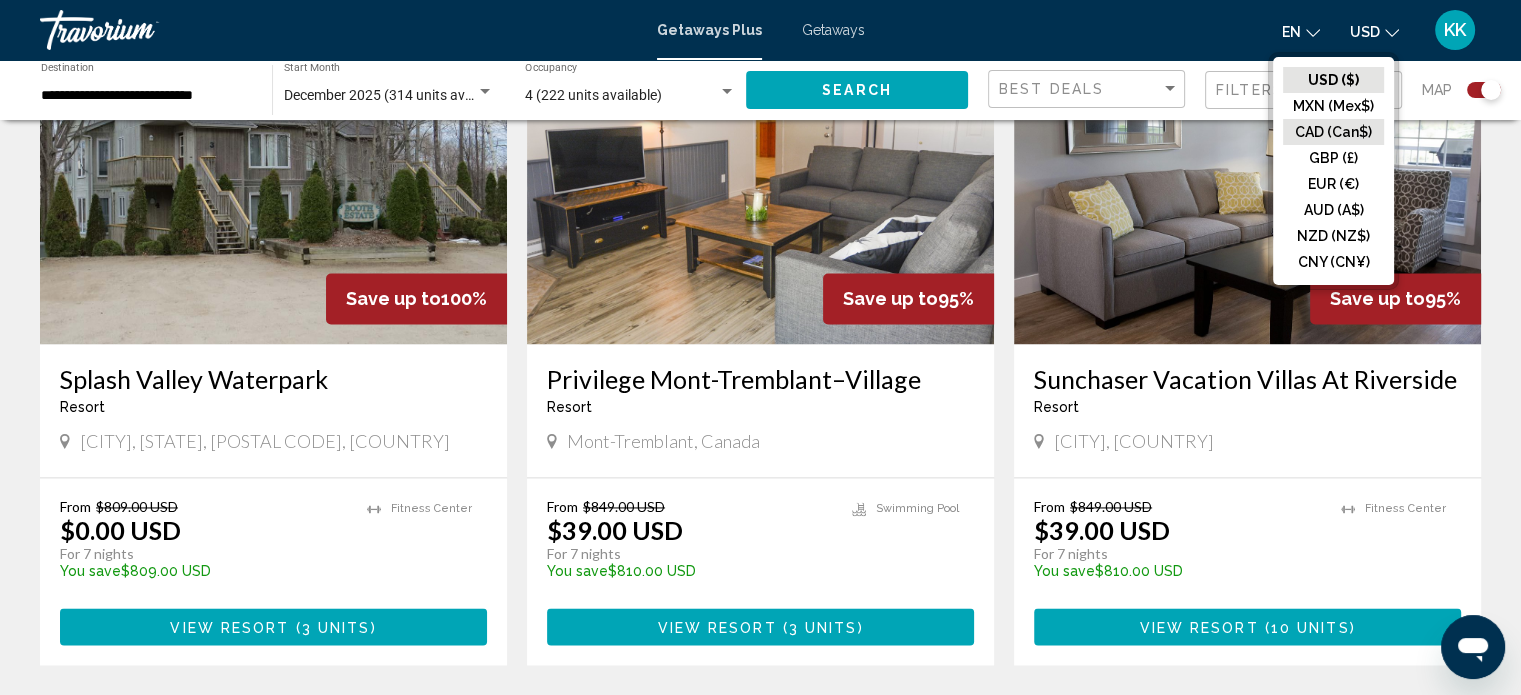 click on "CAD (Can$)" 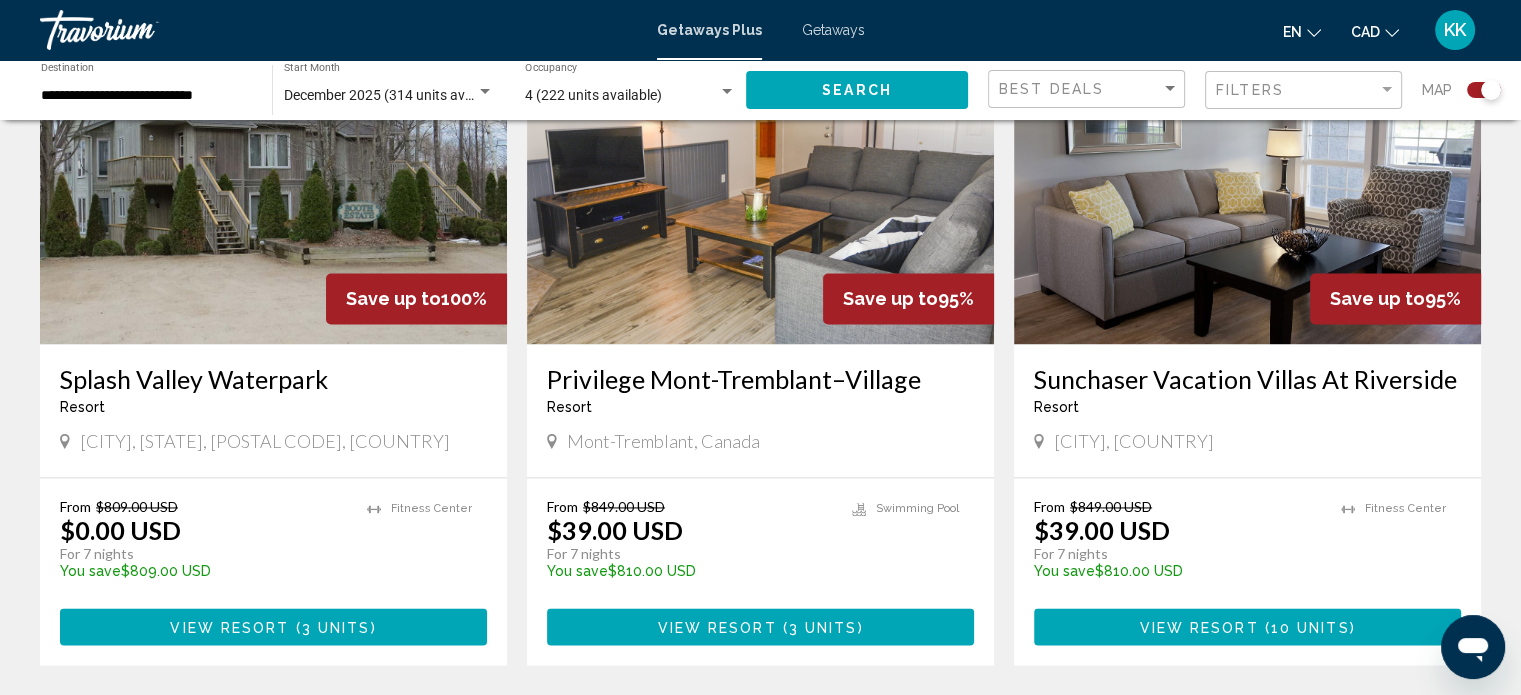 click on "Search" 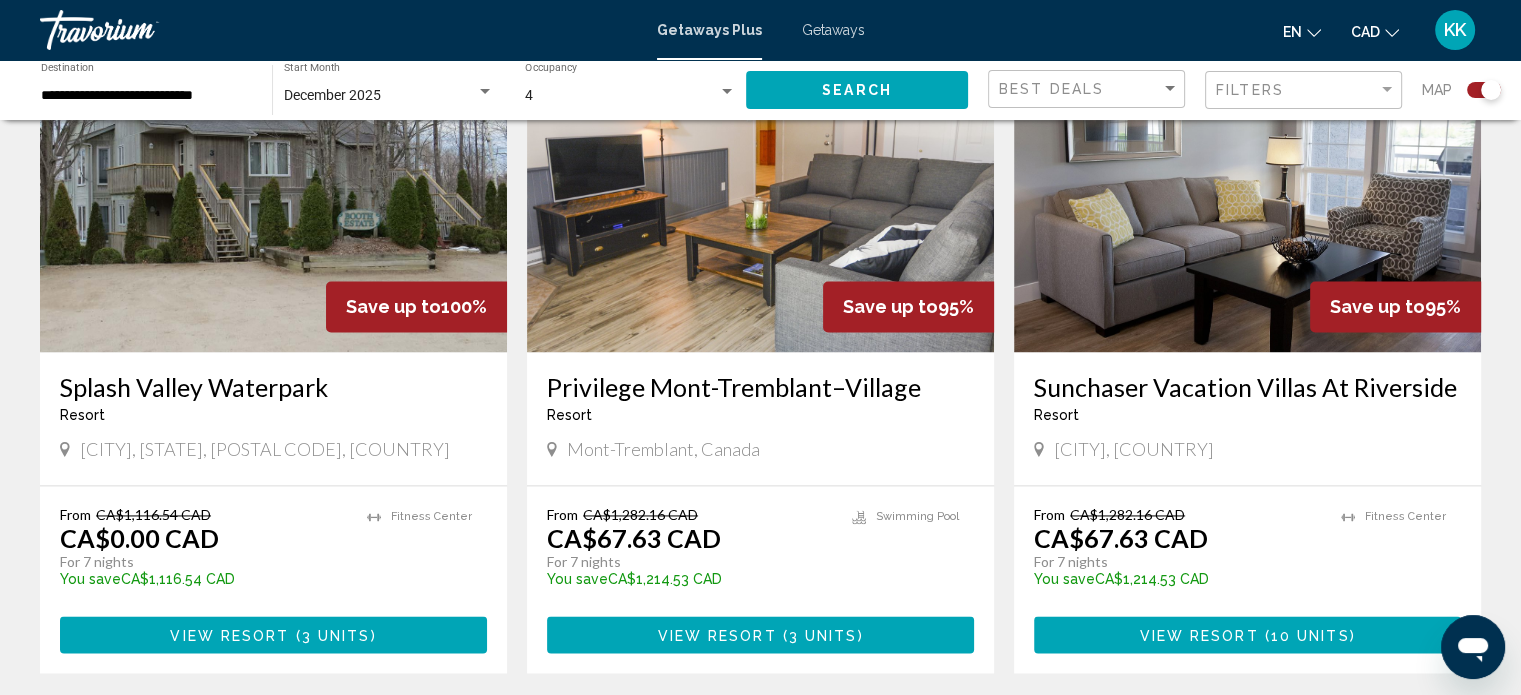 scroll, scrollTop: 2880, scrollLeft: 0, axis: vertical 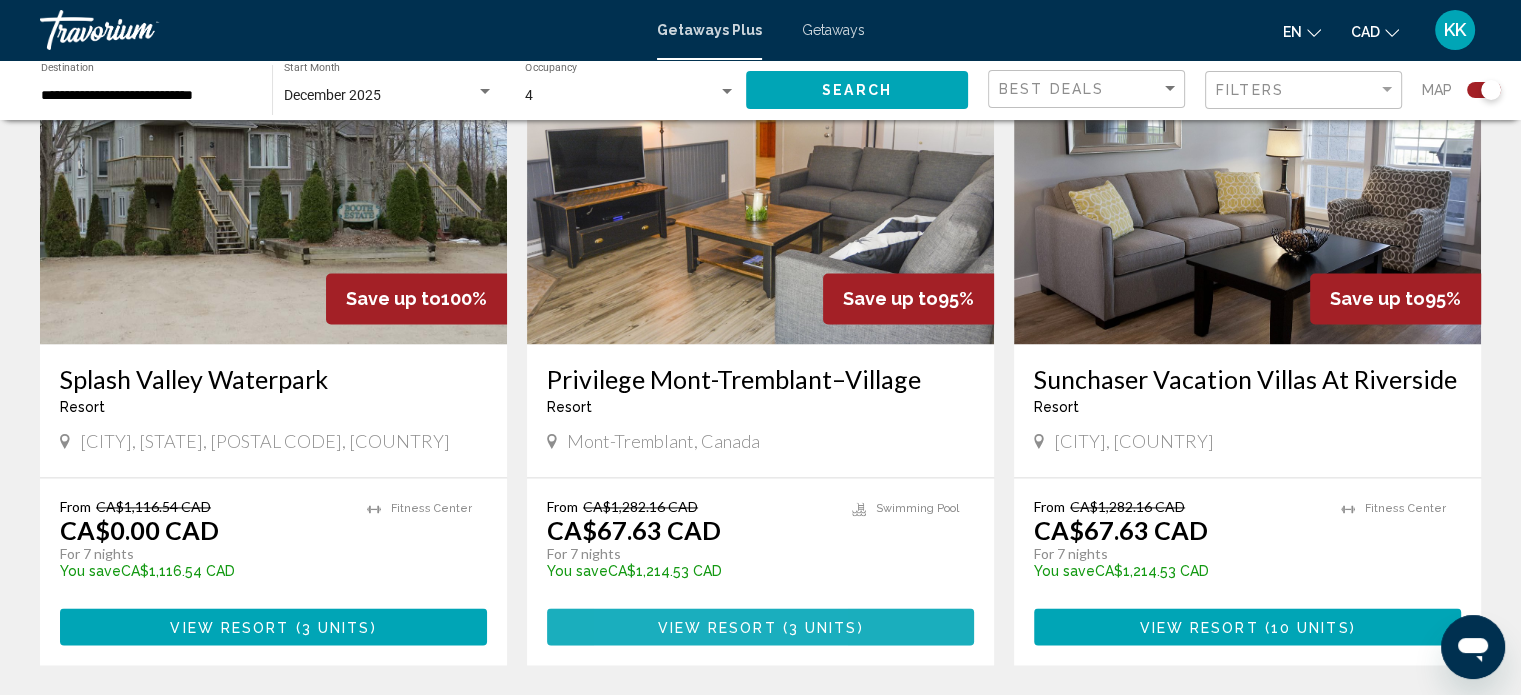 click on "View Resort    ( 3 units )" at bounding box center [760, 626] 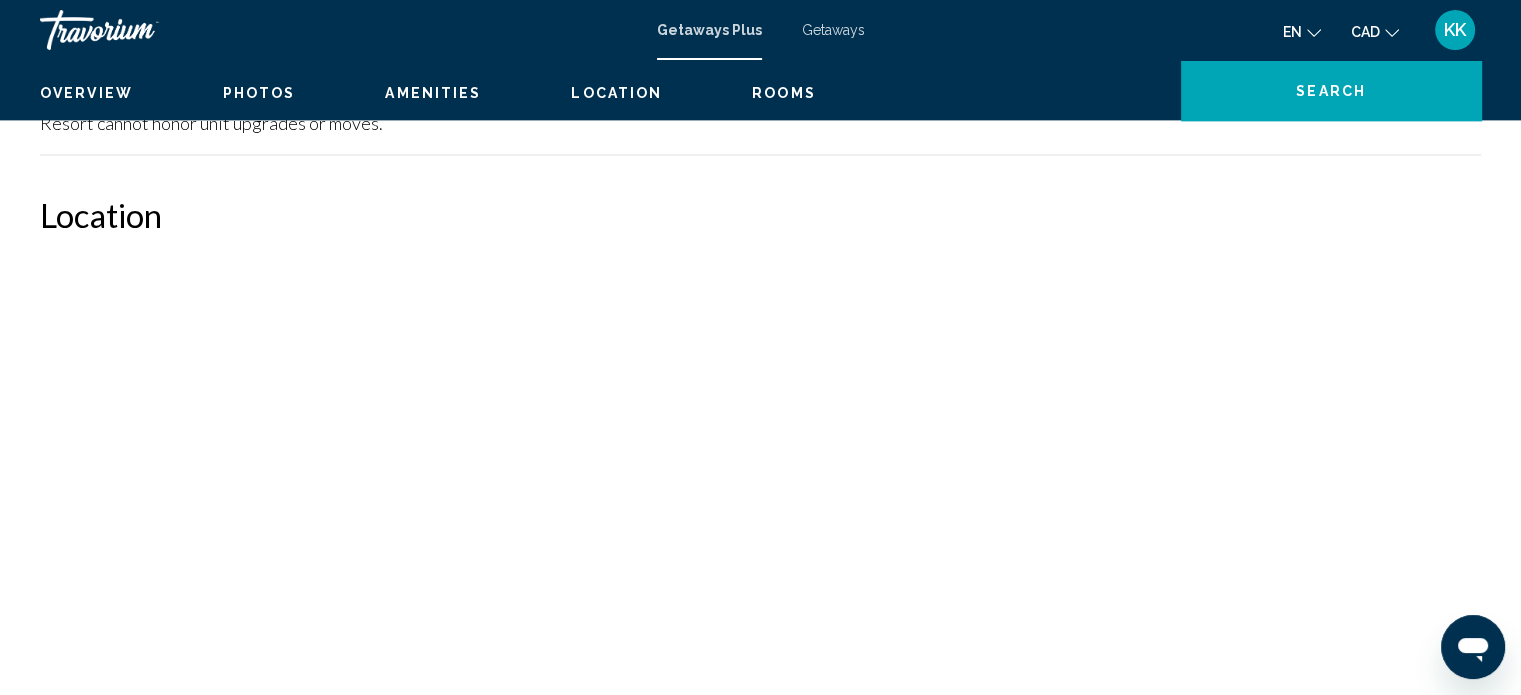 scroll, scrollTop: 12, scrollLeft: 0, axis: vertical 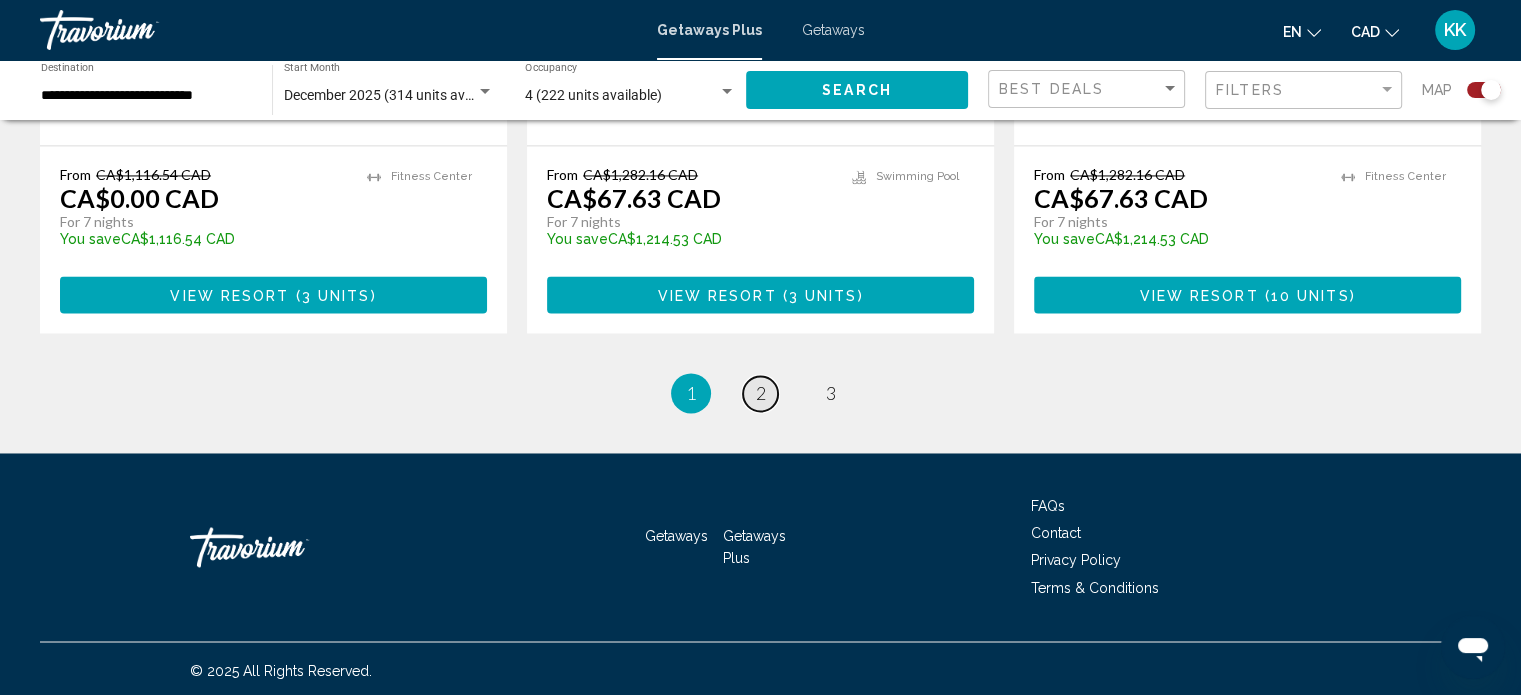 click on "2" at bounding box center [761, 393] 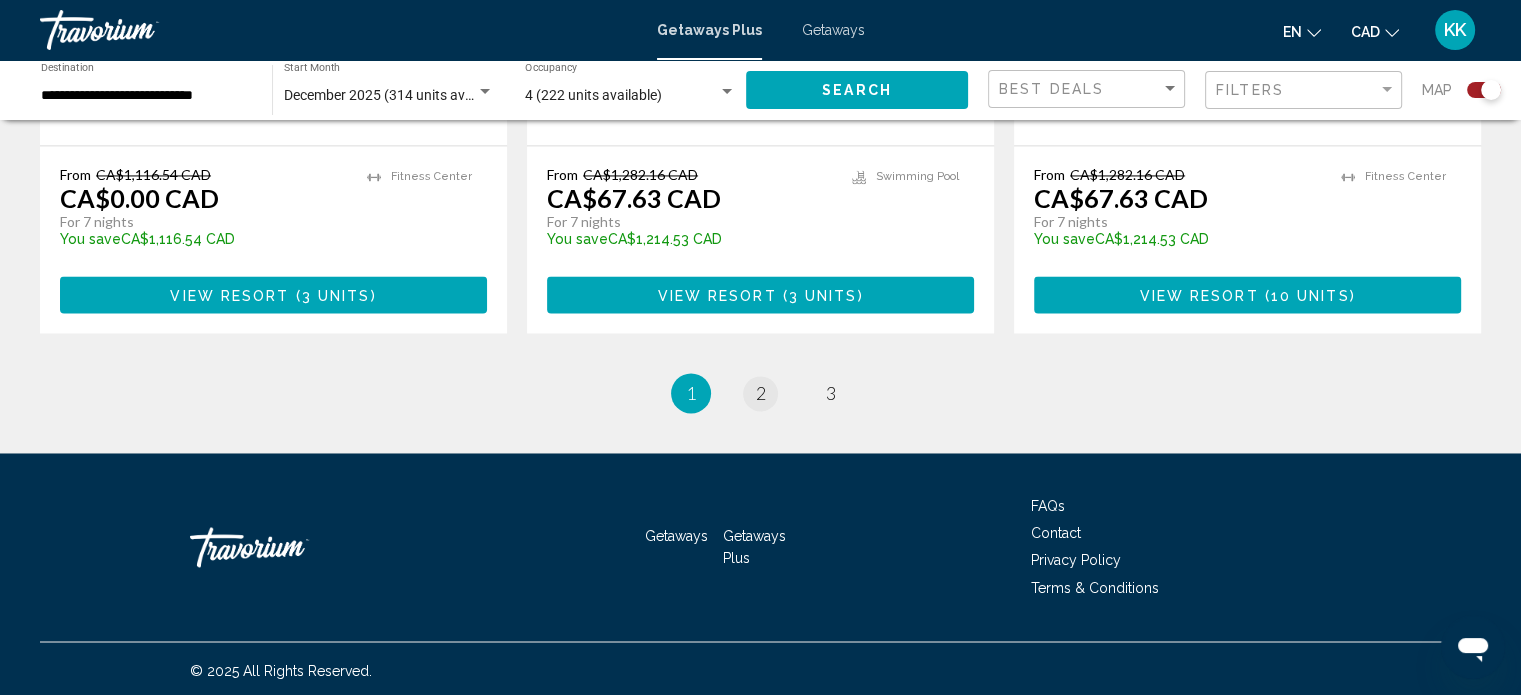 scroll, scrollTop: 0, scrollLeft: 0, axis: both 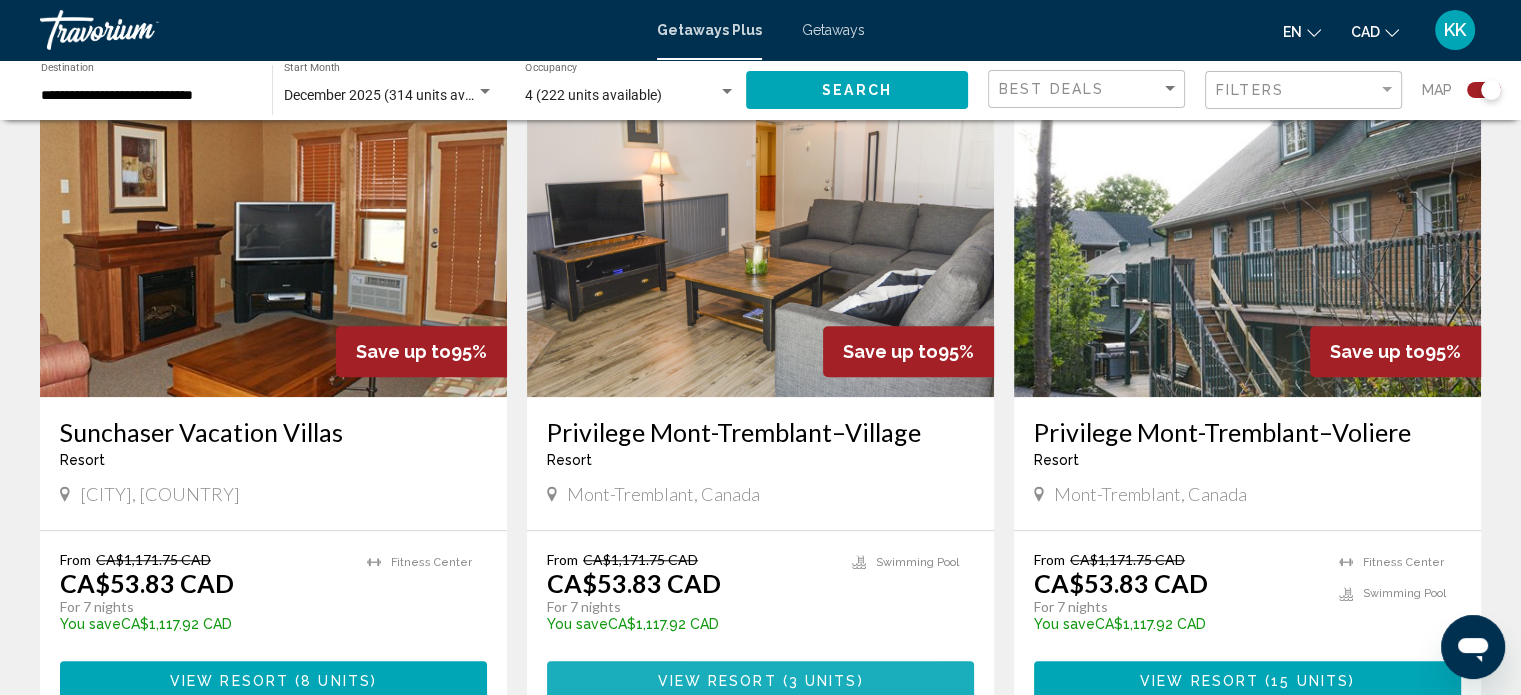 click on "View Resort" at bounding box center [716, 681] 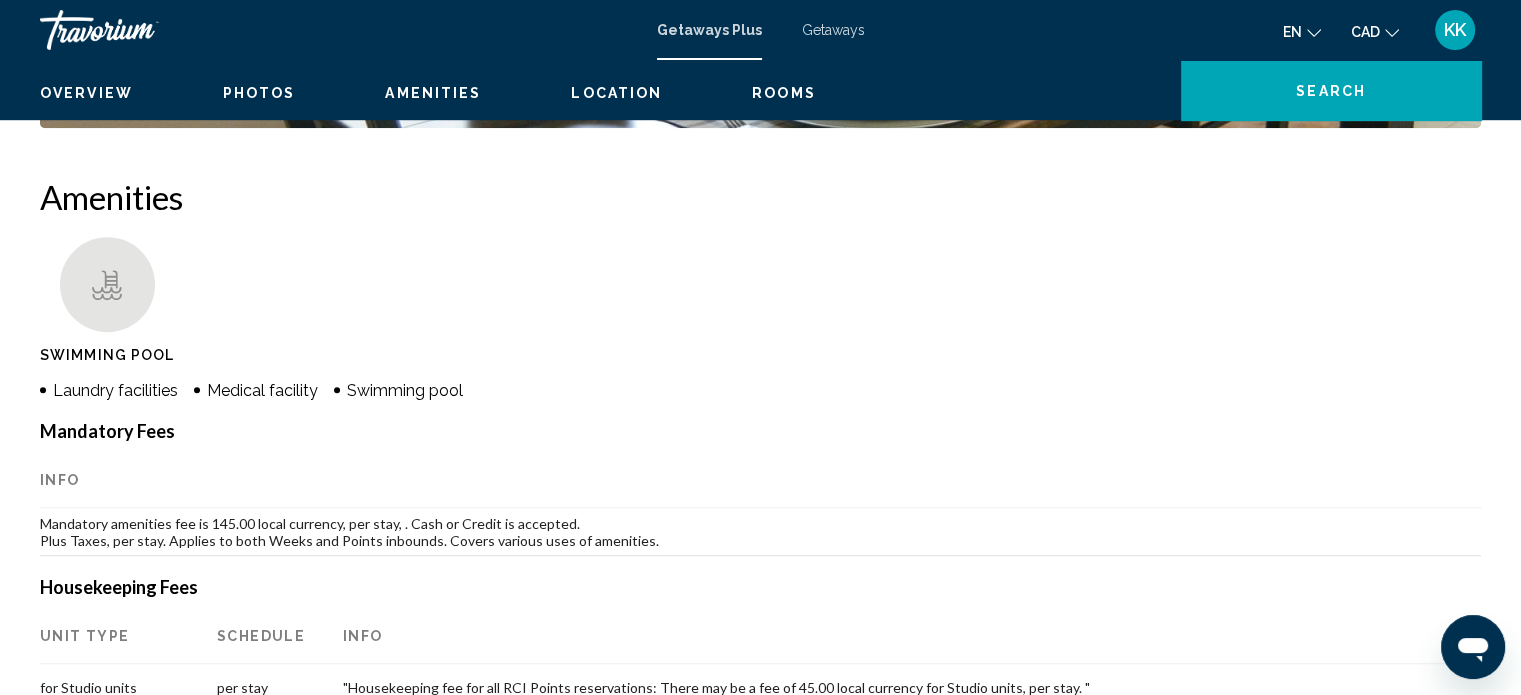 scroll, scrollTop: 12, scrollLeft: 0, axis: vertical 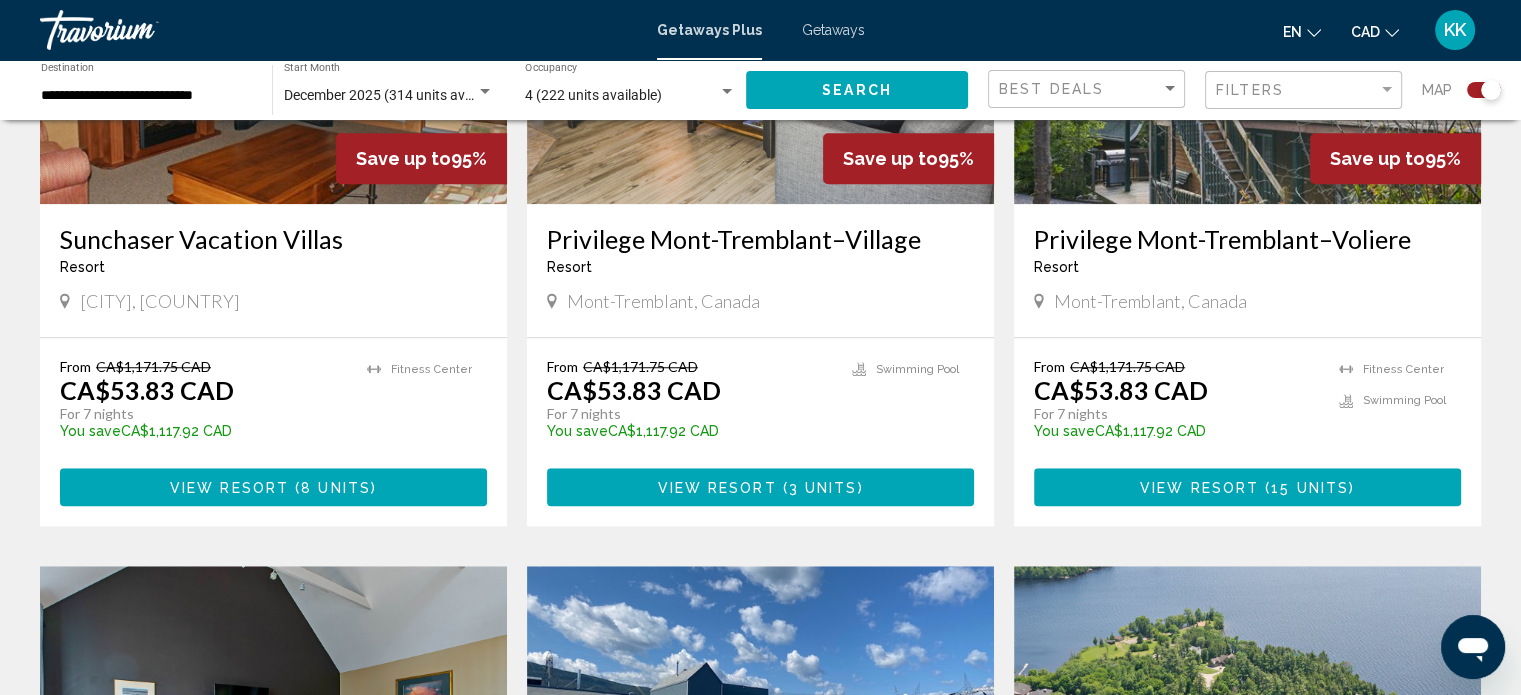 click on "Privilege Mont-Tremblant–Voliere" at bounding box center (1247, 239) 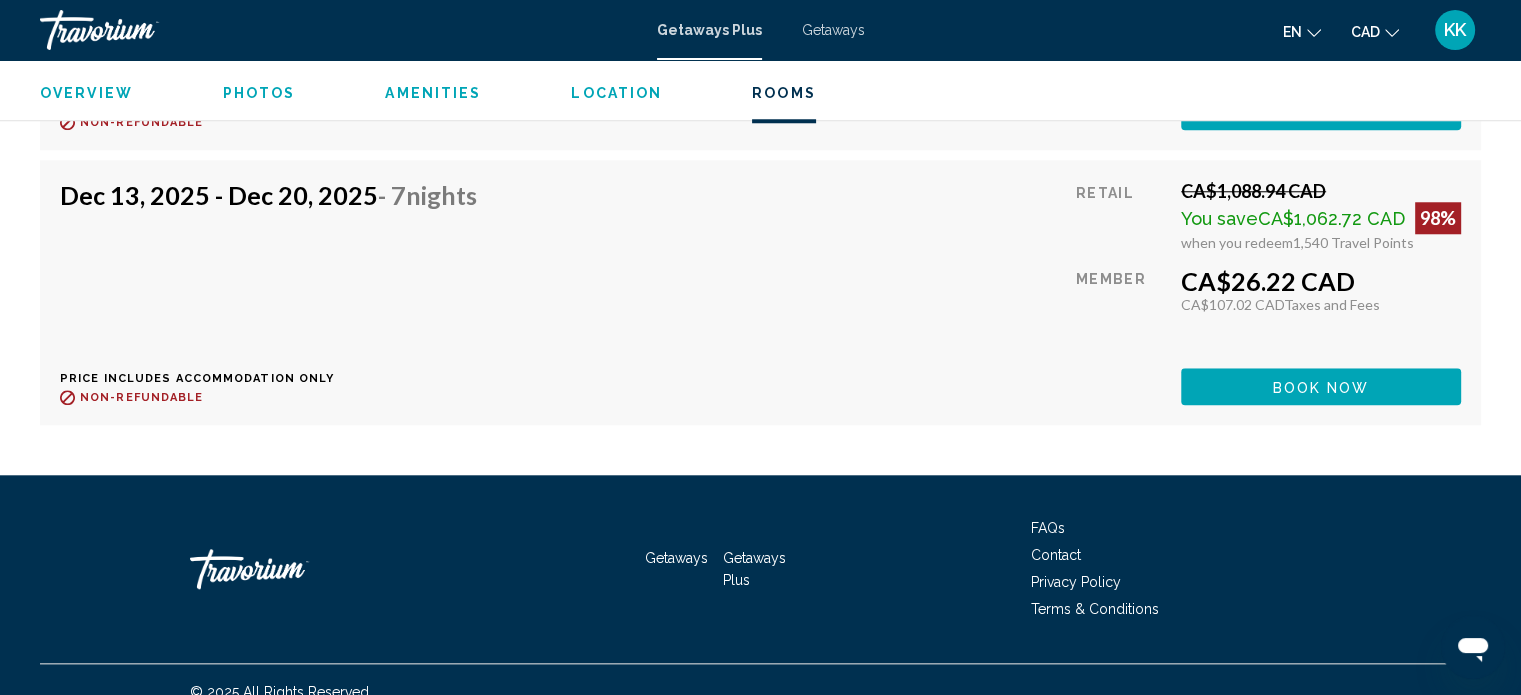 scroll, scrollTop: 9504, scrollLeft: 0, axis: vertical 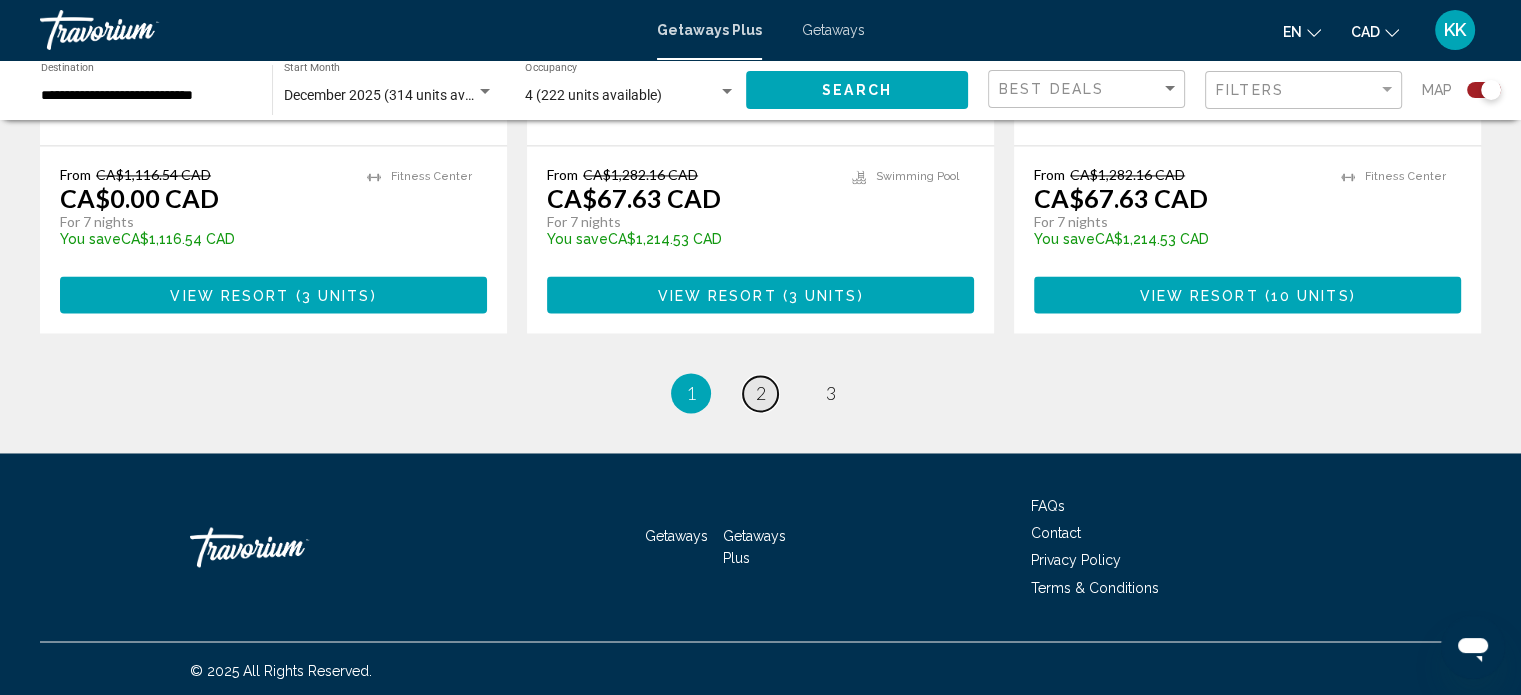 click on "page  2" at bounding box center [760, 393] 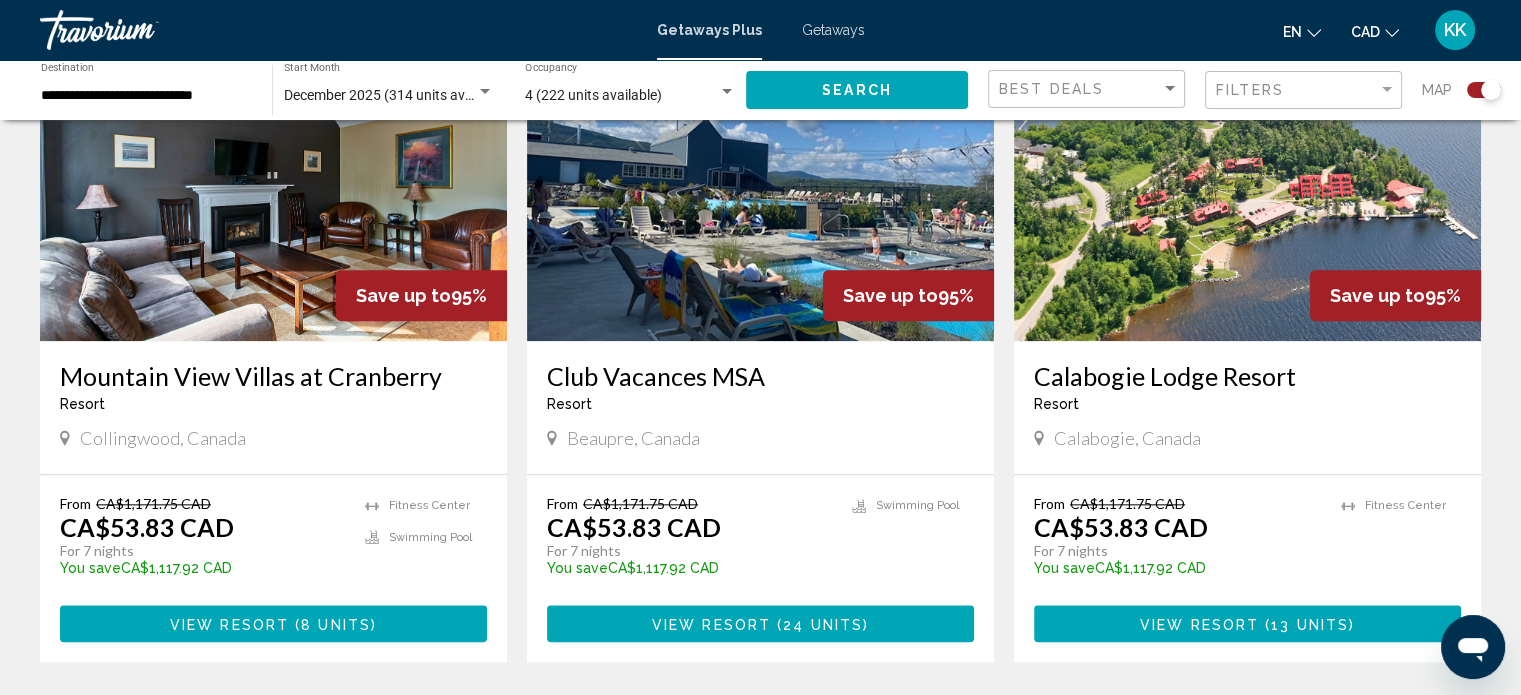 scroll, scrollTop: 2185, scrollLeft: 0, axis: vertical 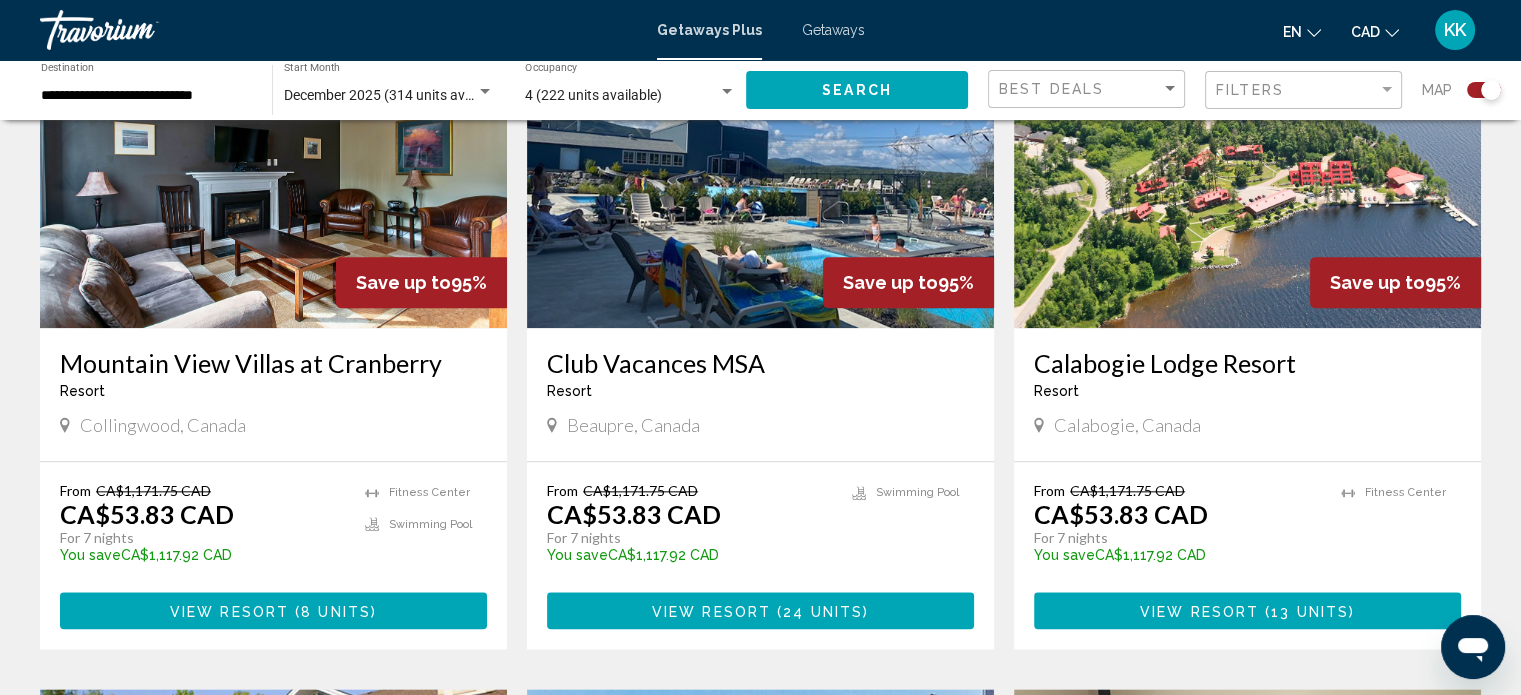 click on "Mountain View Villas at Cranberry" at bounding box center (273, 363) 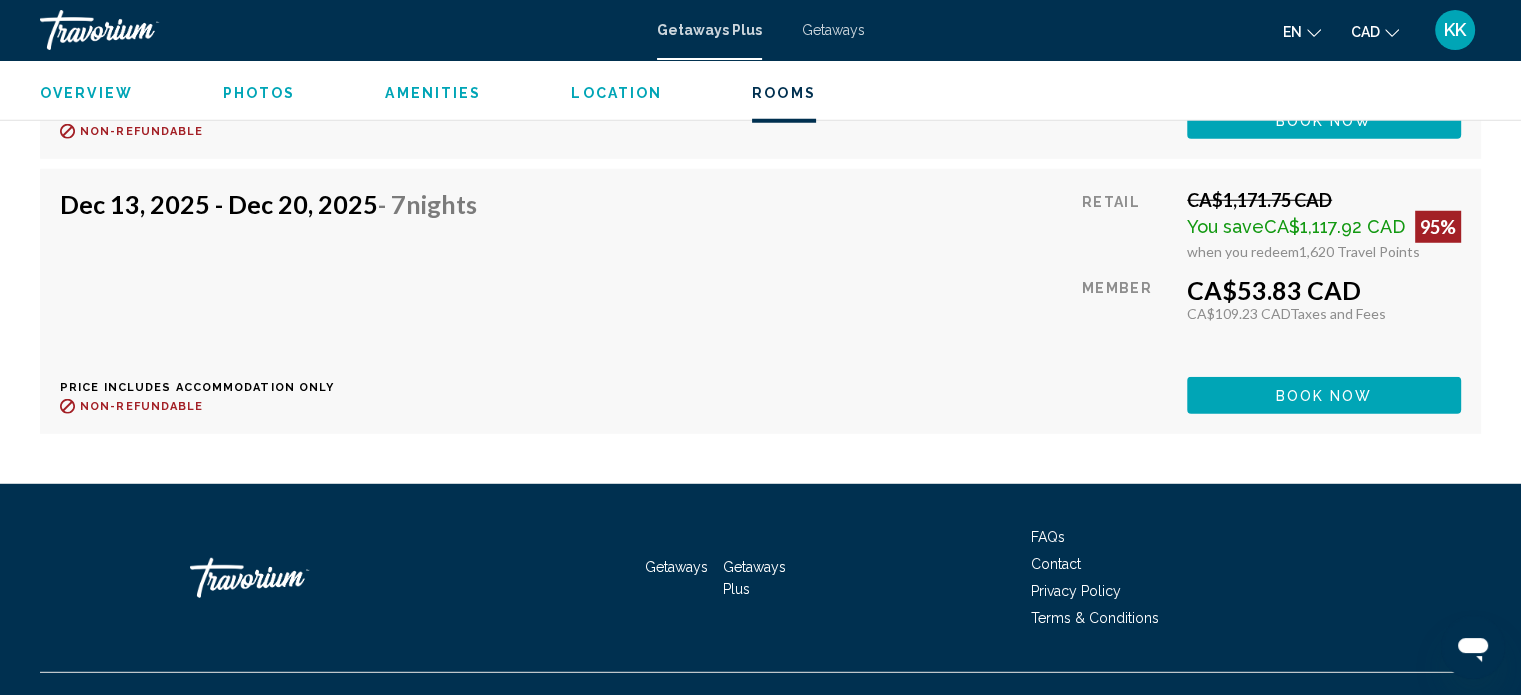 scroll, scrollTop: 5539, scrollLeft: 0, axis: vertical 